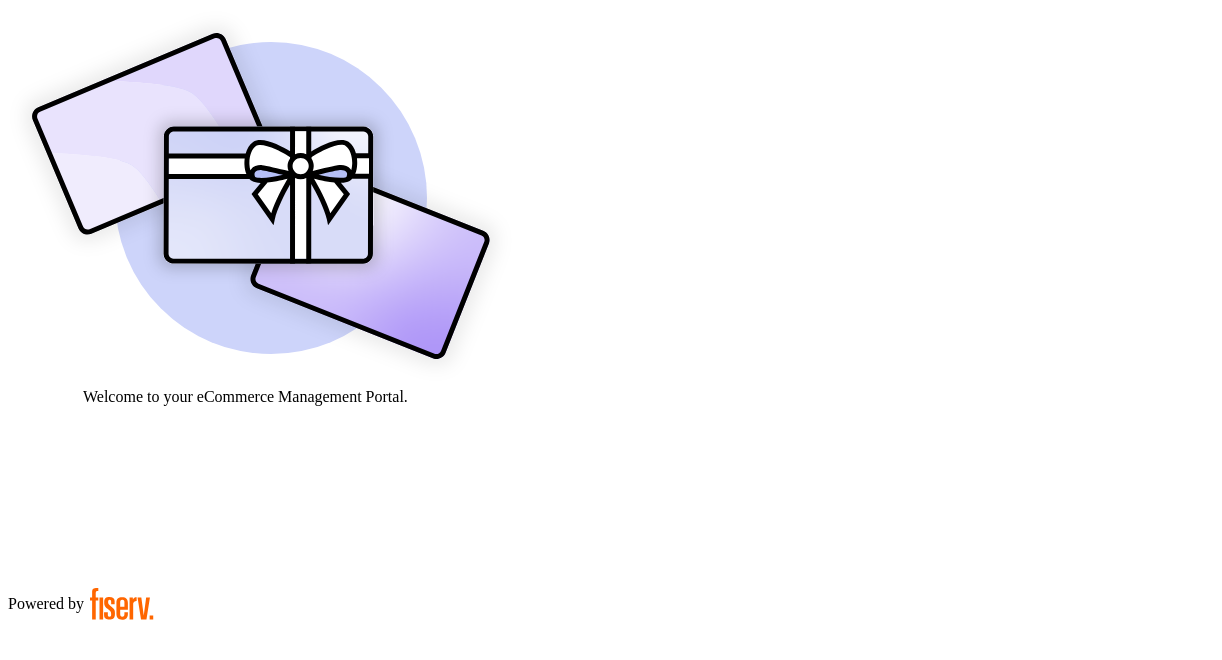 scroll, scrollTop: 0, scrollLeft: 0, axis: both 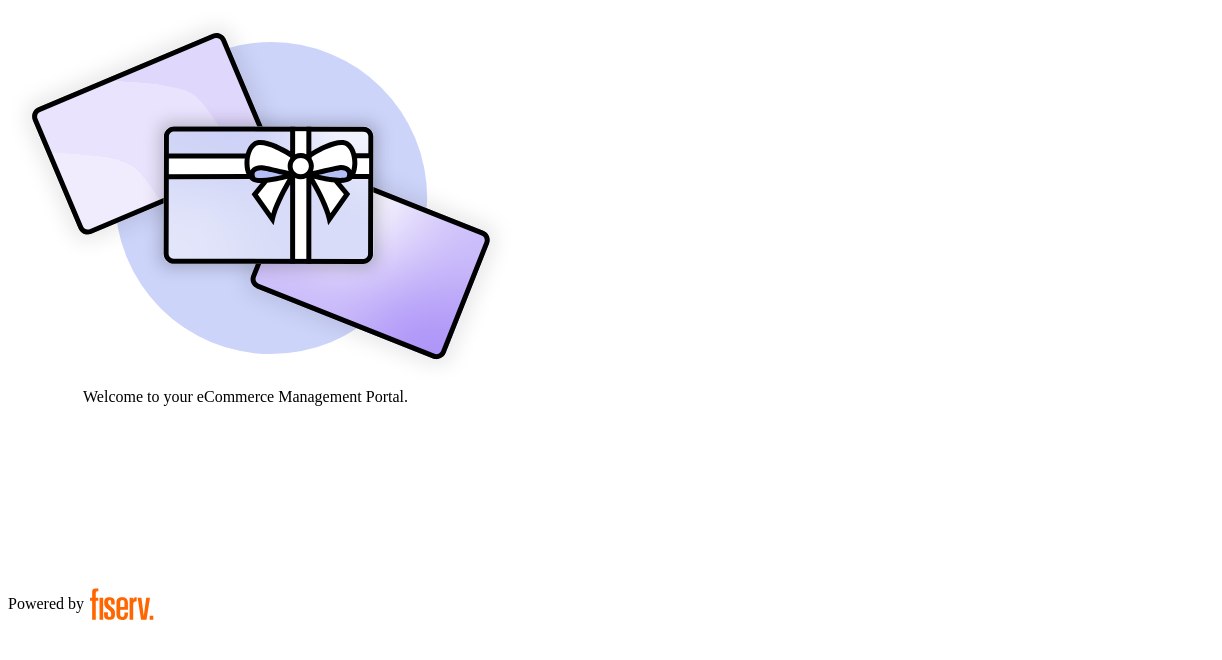 drag, startPoint x: 840, startPoint y: 315, endPoint x: 727, endPoint y: 318, distance: 113.03982 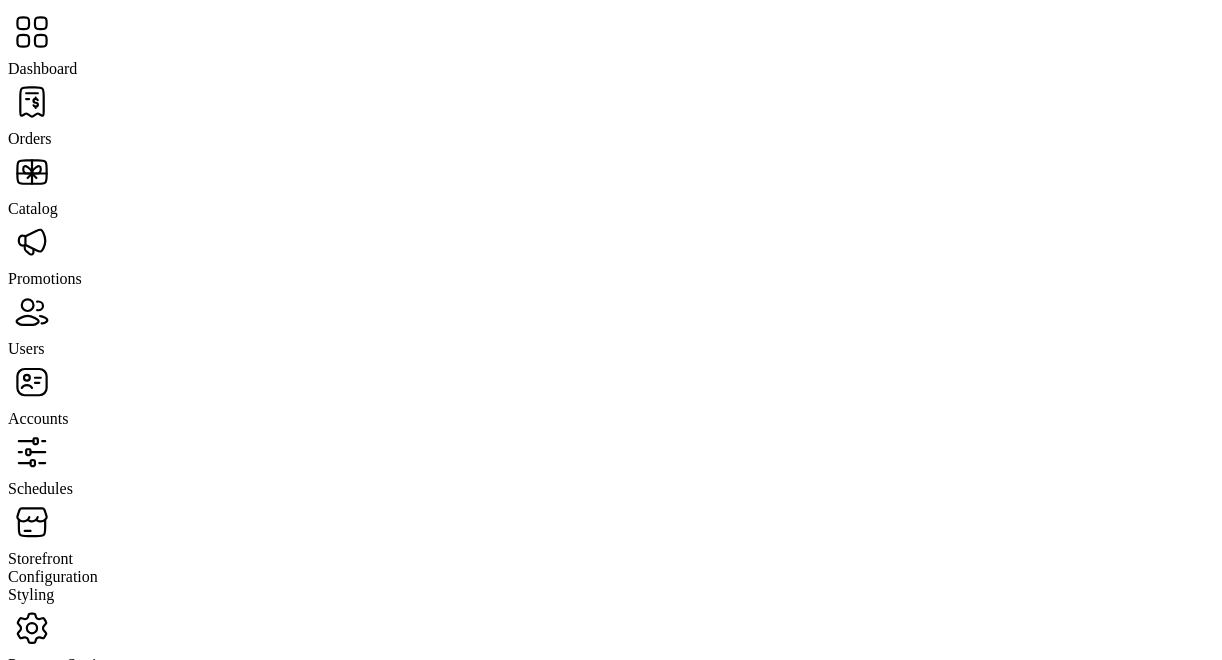 click on "Users" at bounding box center (30, 138) 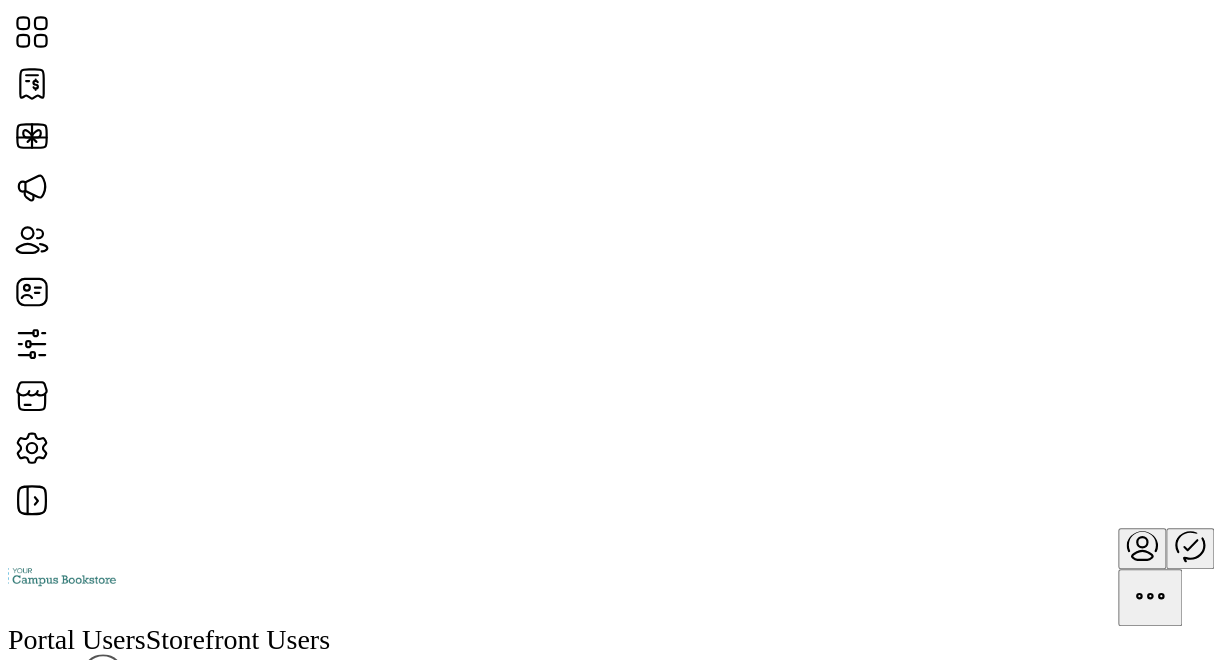 click at bounding box center [1263, 801] 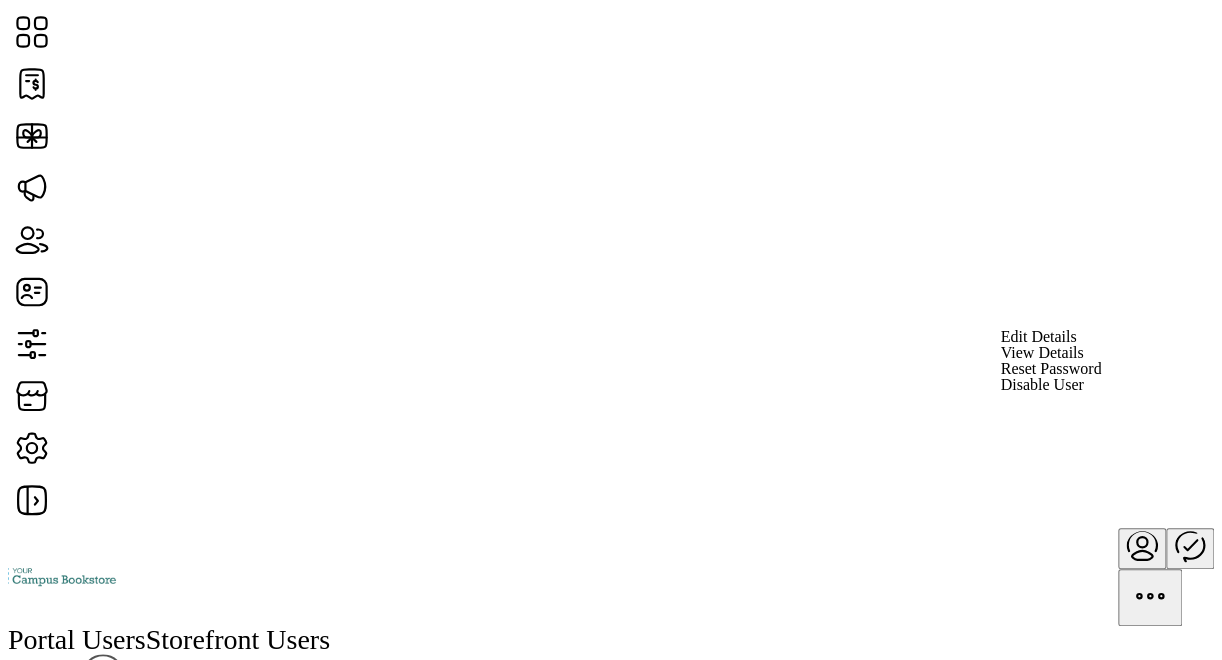 click on "Reset Password" at bounding box center (1050, 369) 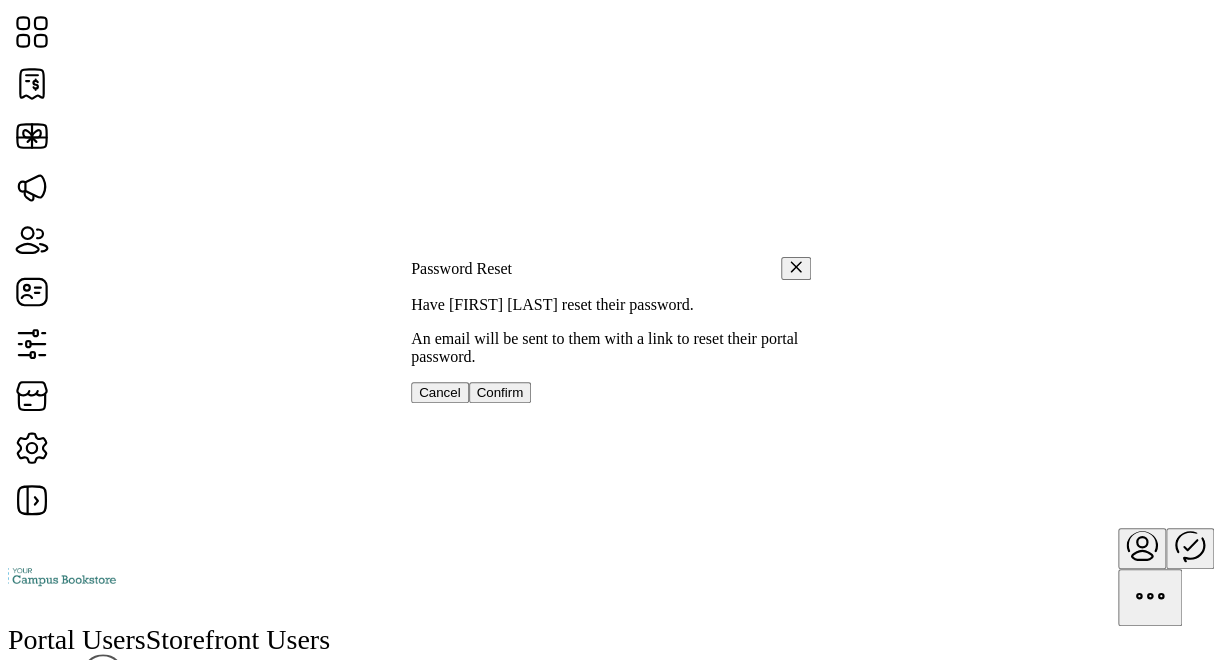 click on "Confirm" at bounding box center [500, 392] 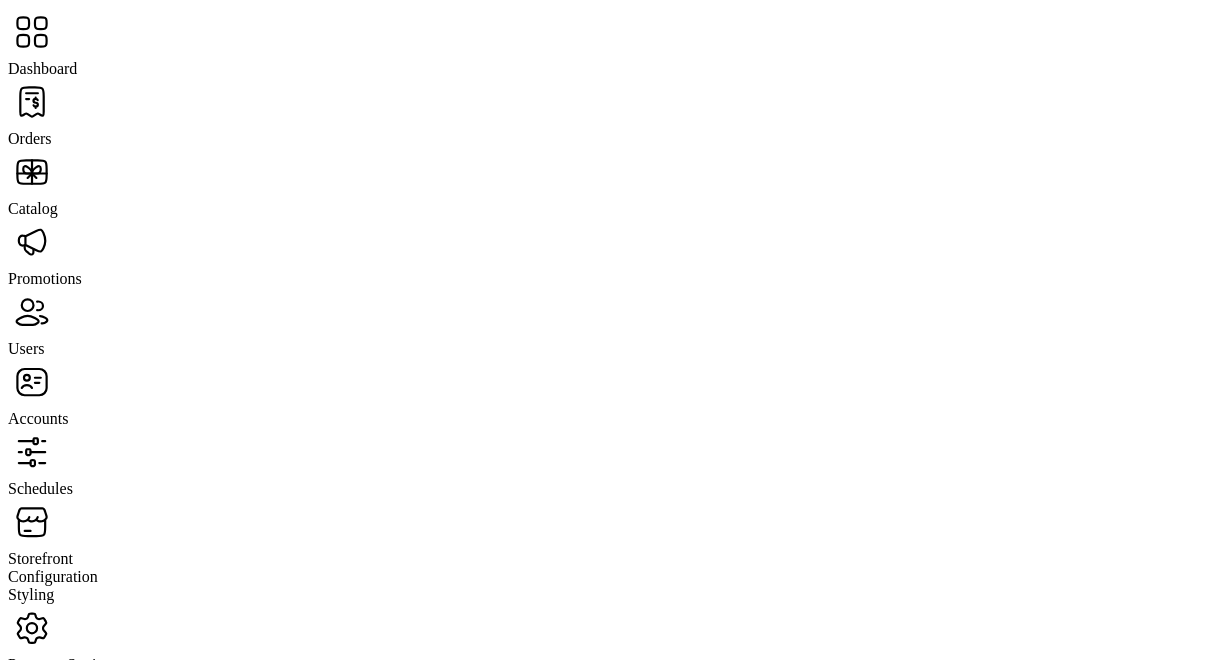 click on "Storefront" at bounding box center (611, 533) 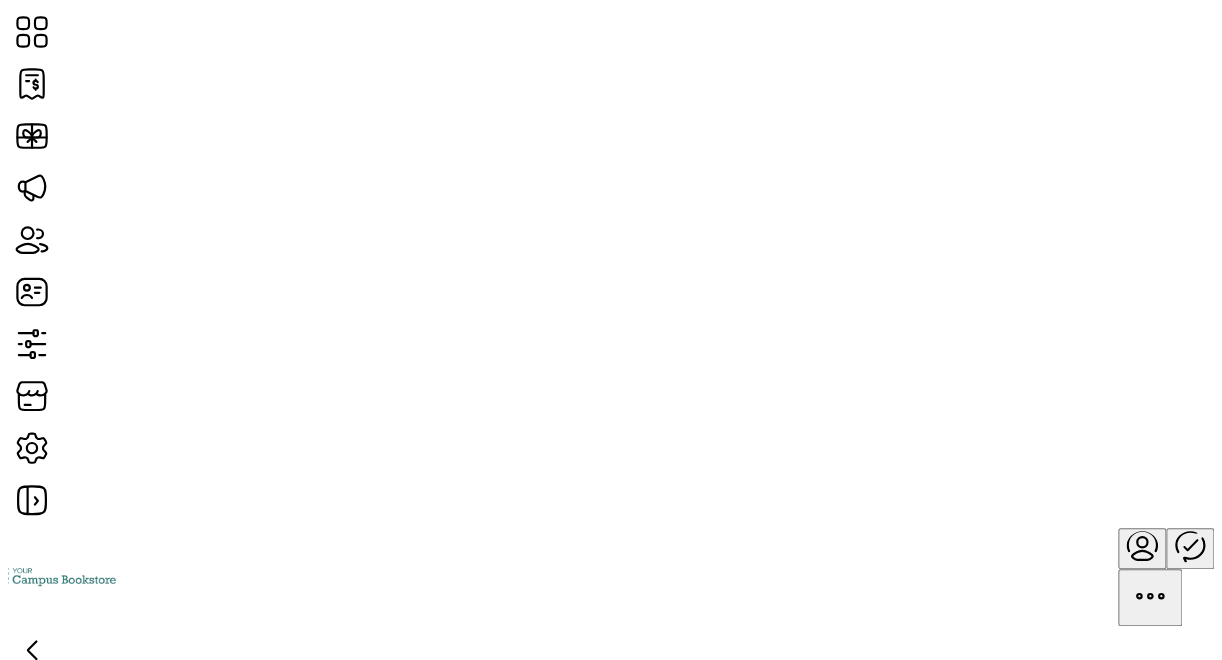 scroll, scrollTop: 465, scrollLeft: 0, axis: vertical 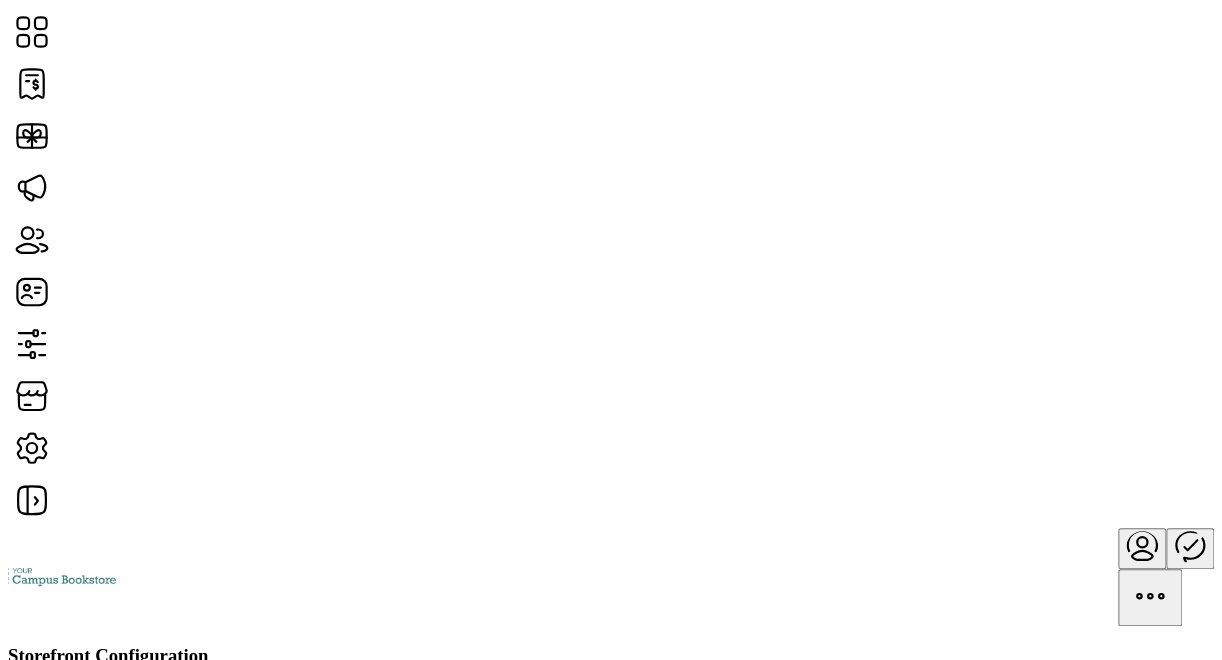 click on "View in Test Environment" at bounding box center (90, 1057) 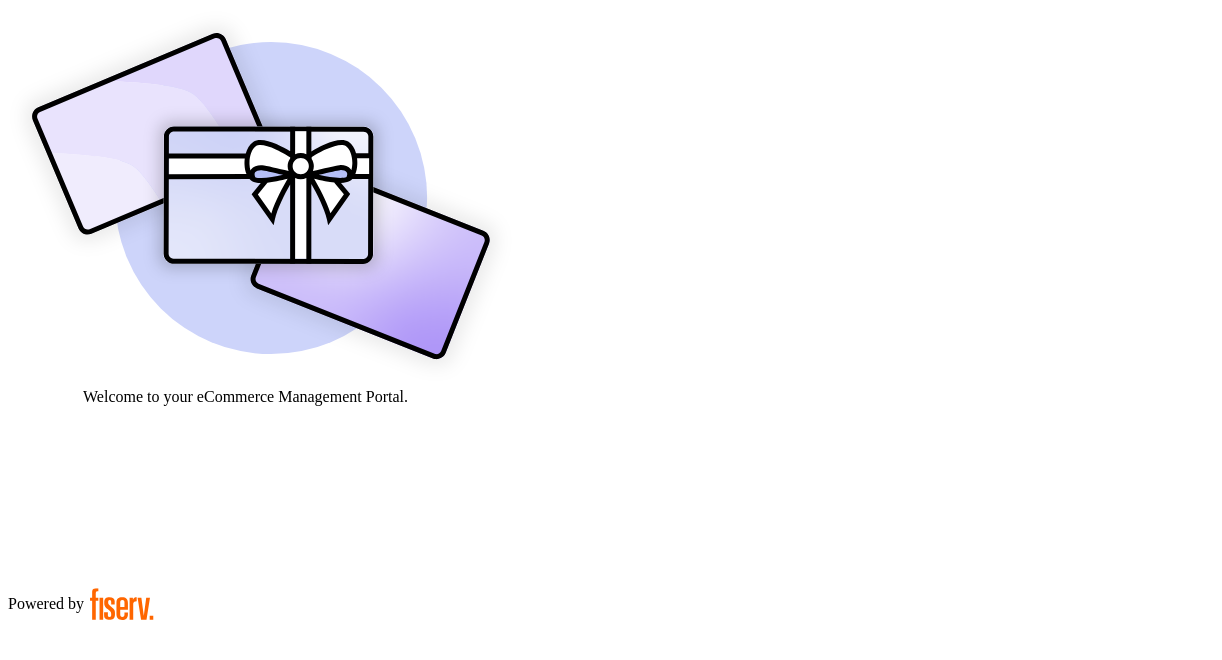 drag, startPoint x: 840, startPoint y: 311, endPoint x: 772, endPoint y: 316, distance: 68.18358 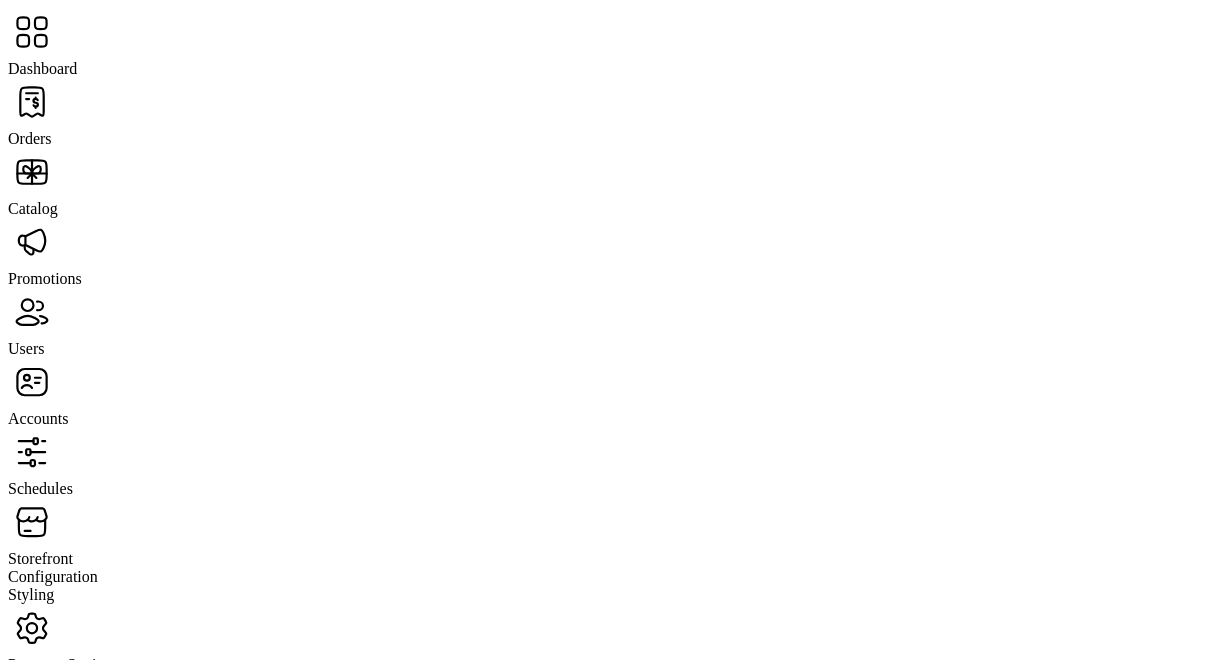 click on "Storefront" at bounding box center [30, 138] 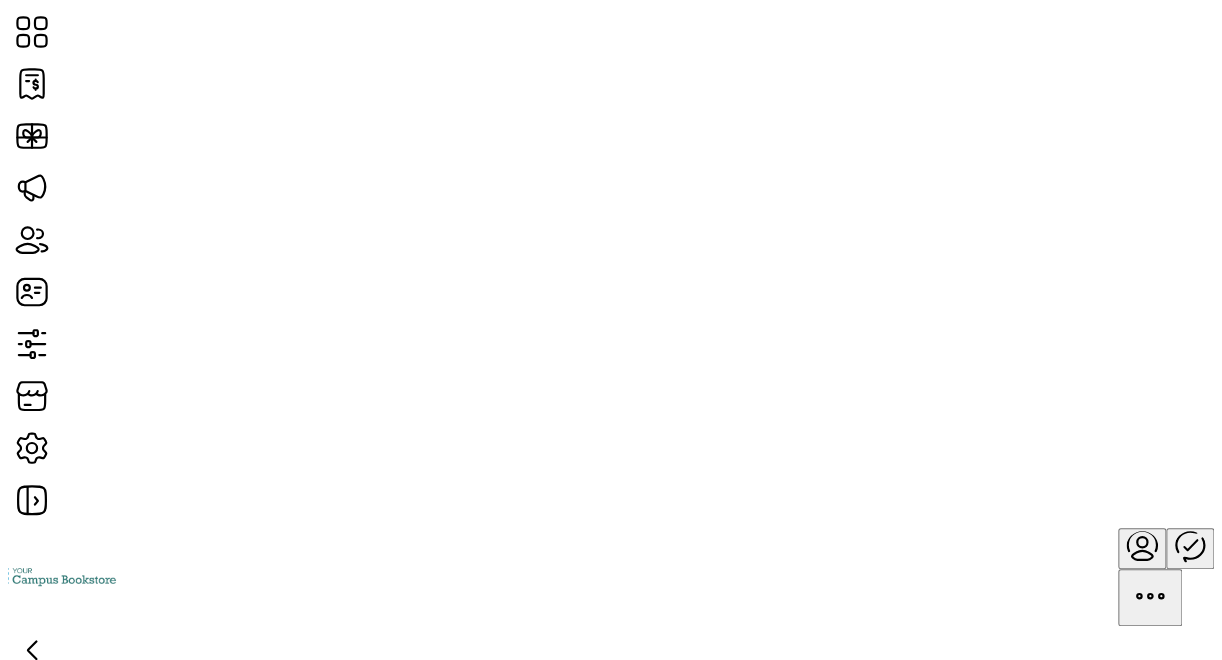 scroll, scrollTop: 465, scrollLeft: 0, axis: vertical 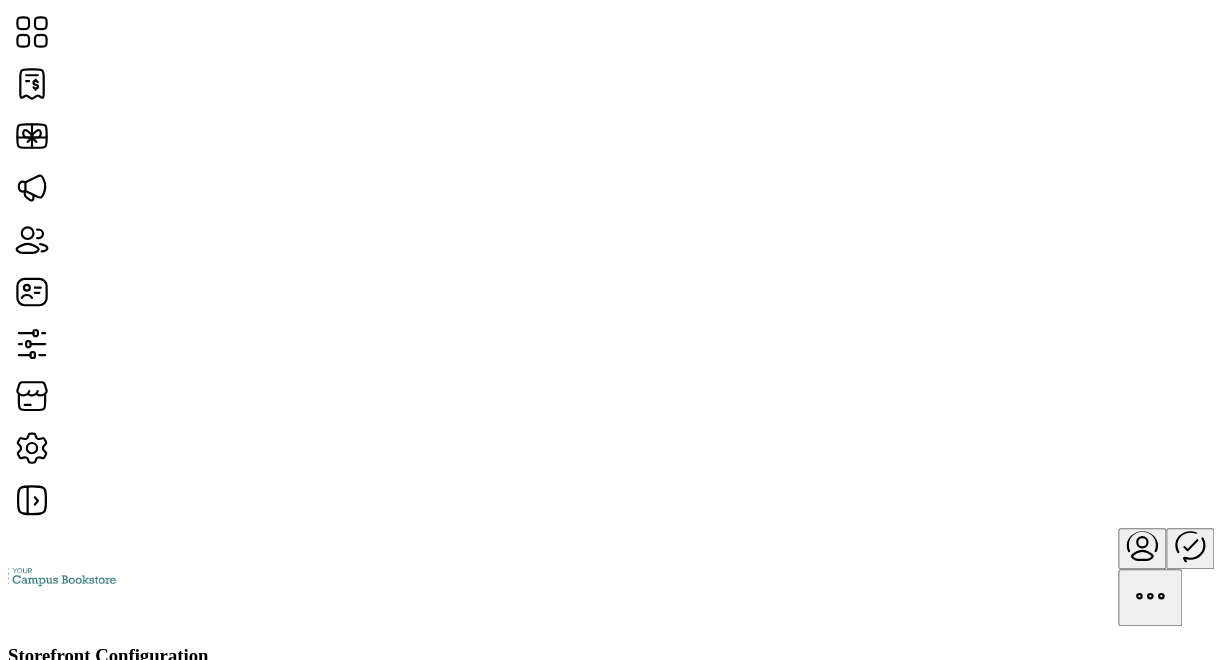 click at bounding box center (60, 1078) 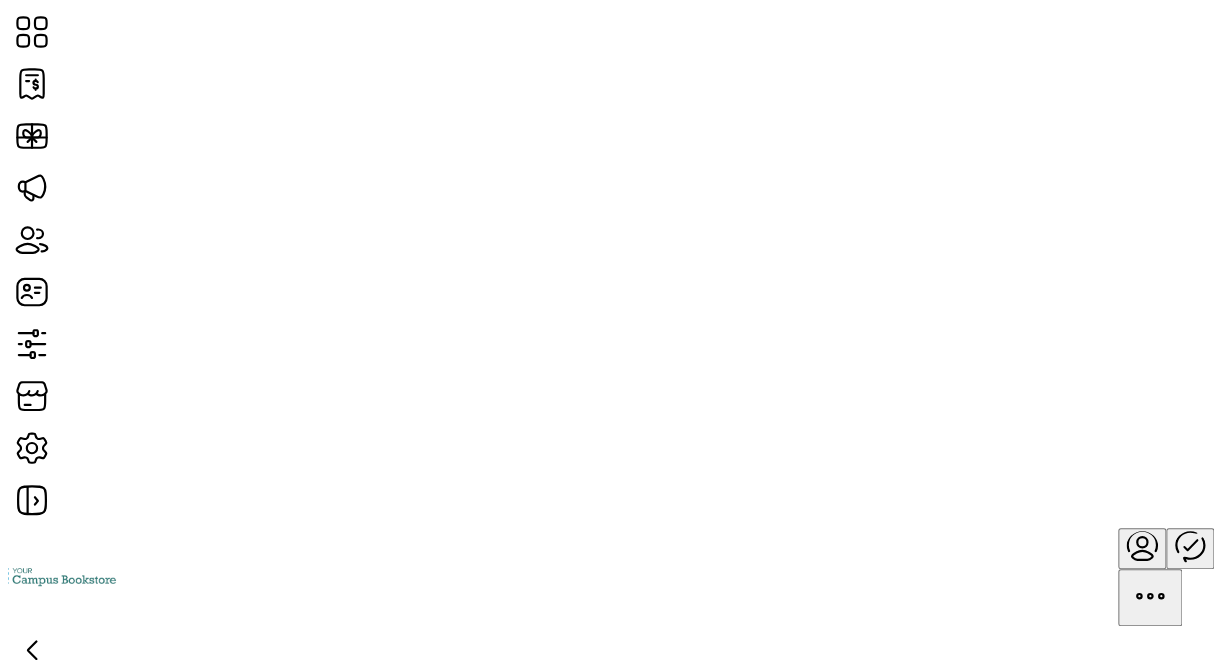 scroll, scrollTop: 399, scrollLeft: 0, axis: vertical 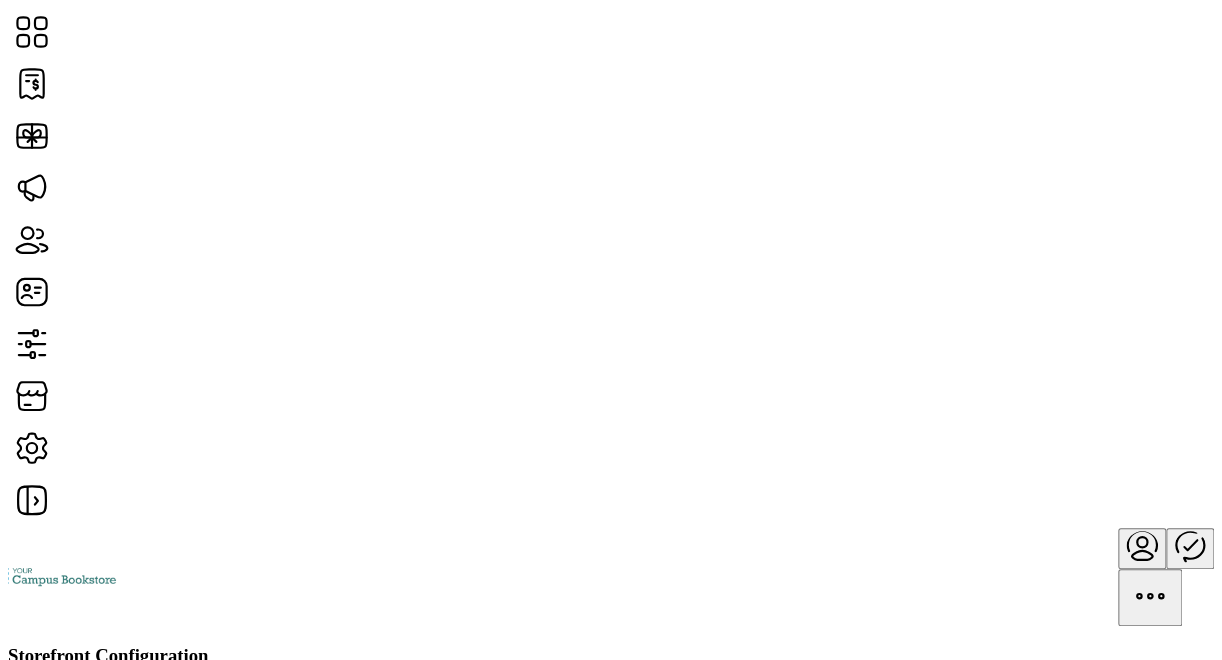click on "View in Test Environment" at bounding box center (90, 1057) 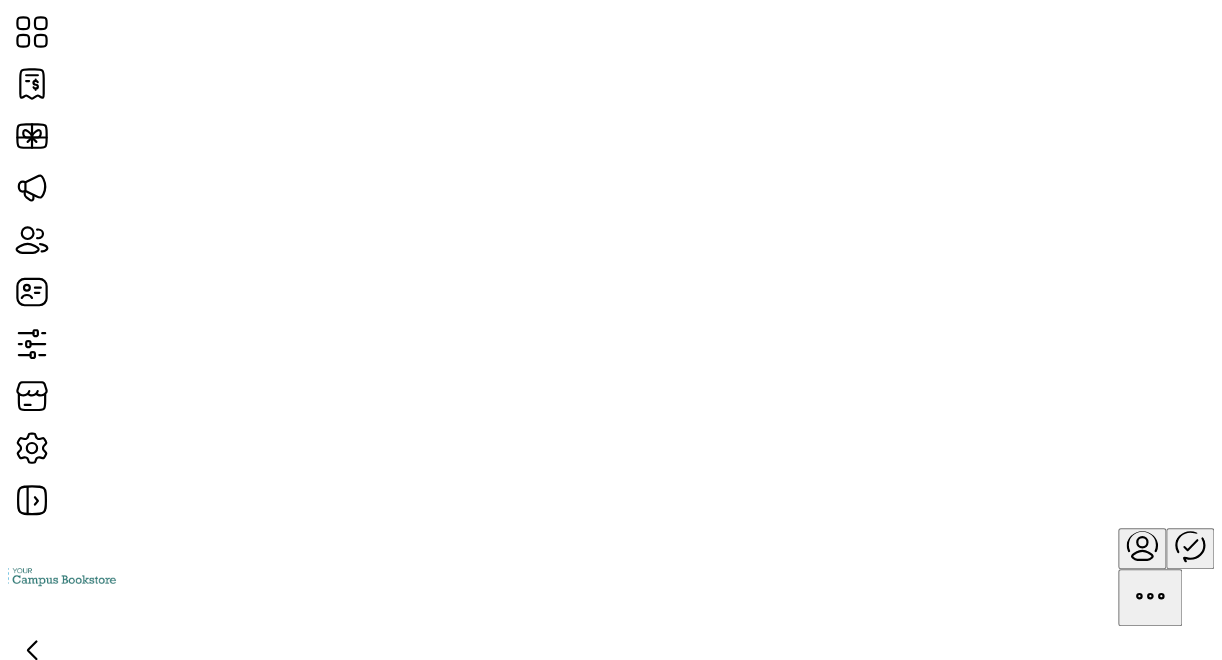 scroll, scrollTop: 150, scrollLeft: 0, axis: vertical 